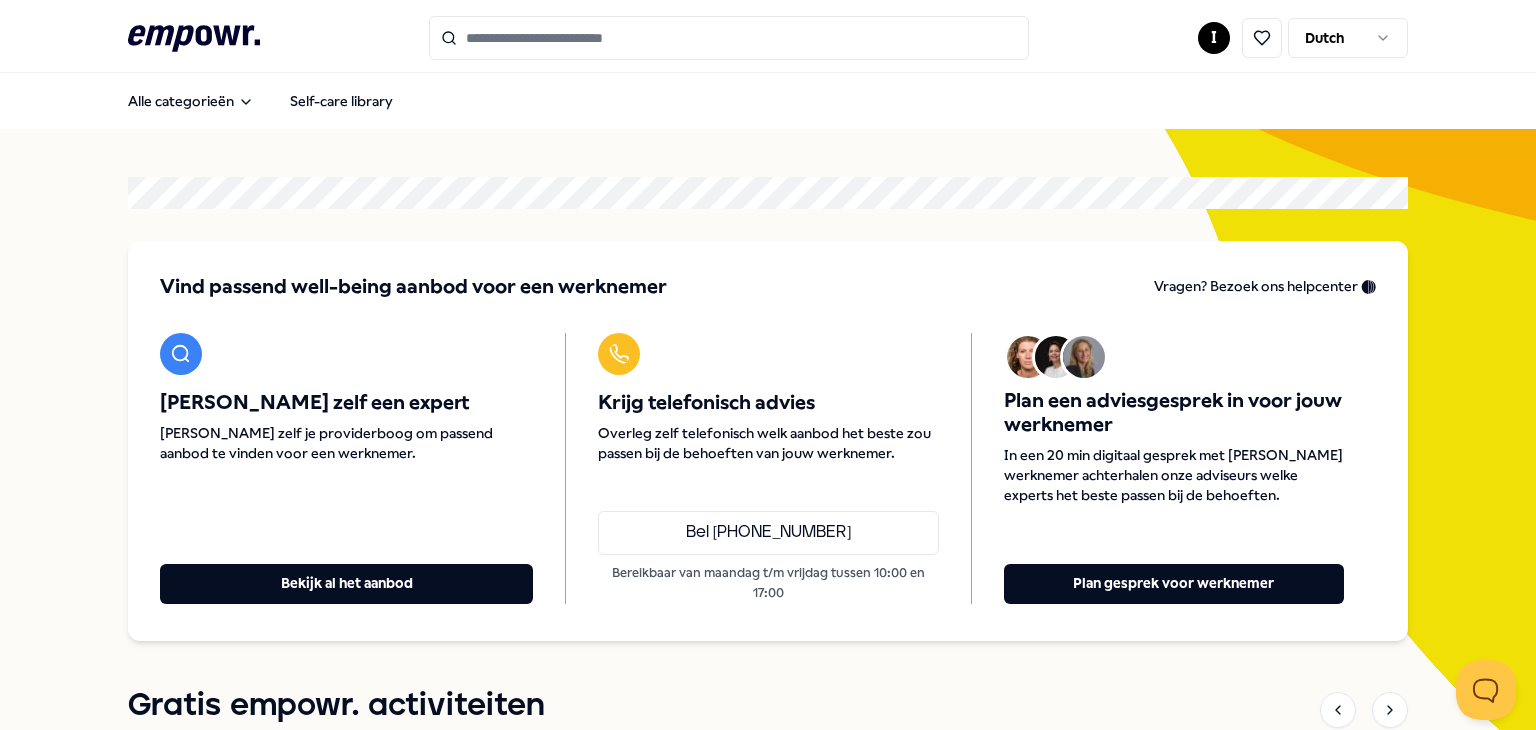 scroll, scrollTop: 0, scrollLeft: 0, axis: both 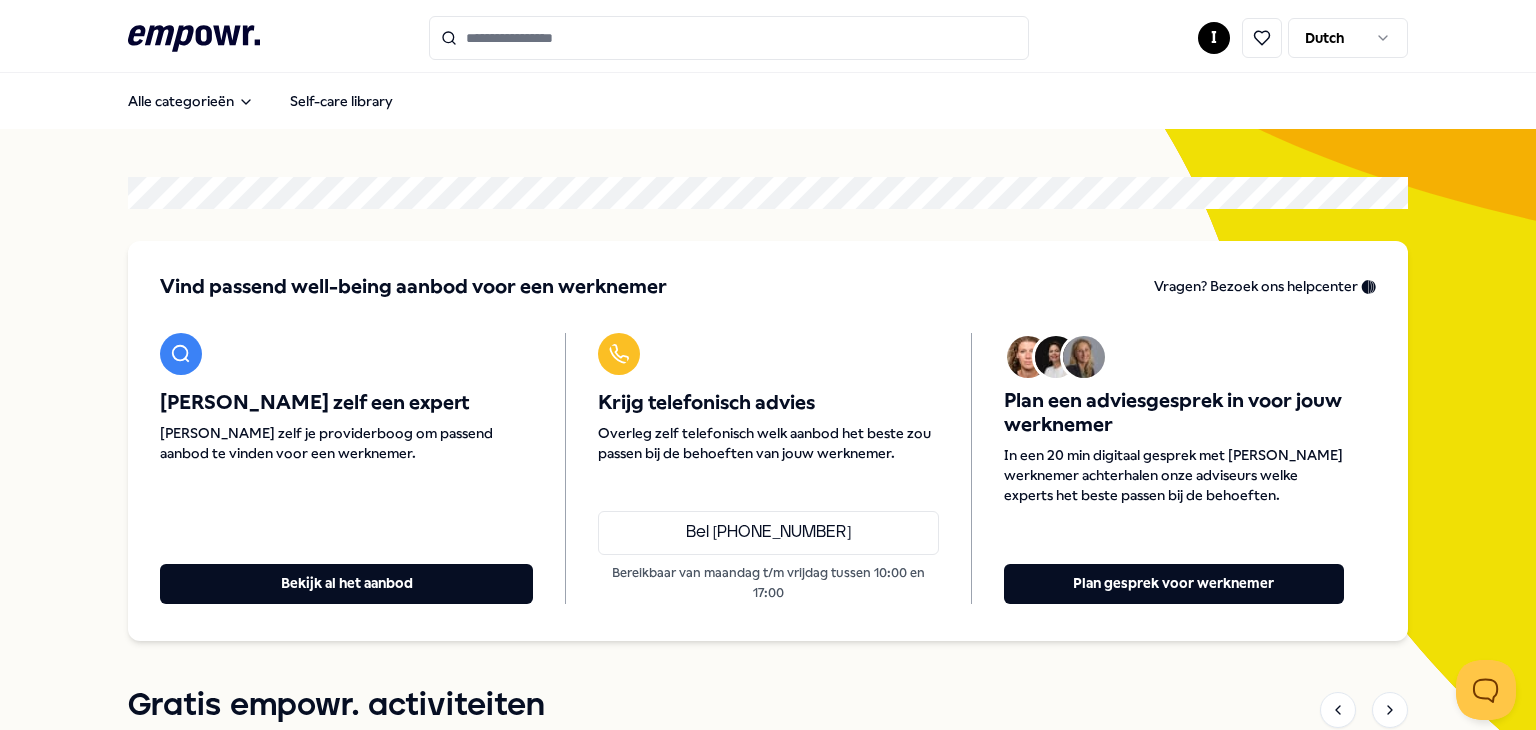 click at bounding box center (729, 38) 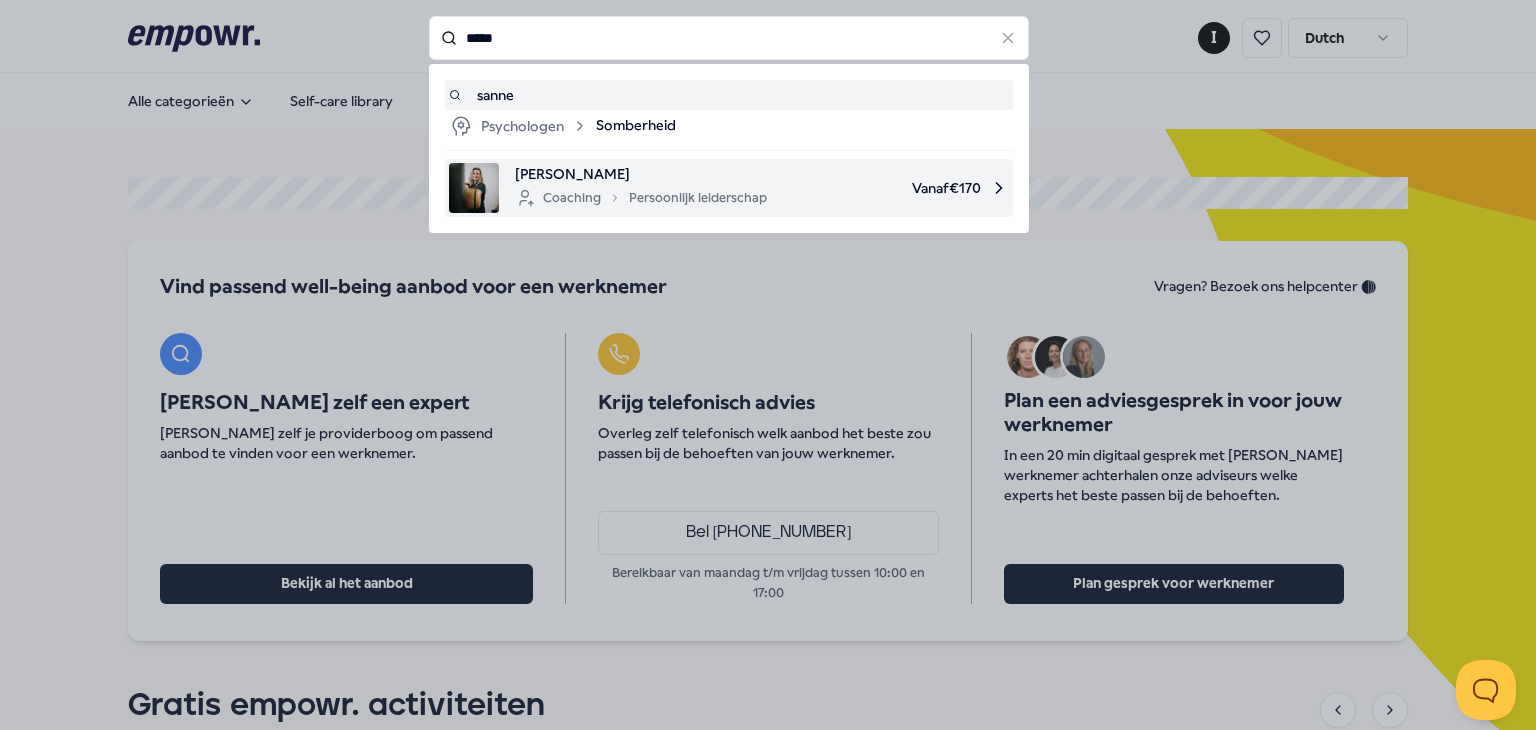 click on "Coaching Persoonlijk leiderschap" at bounding box center [641, 198] 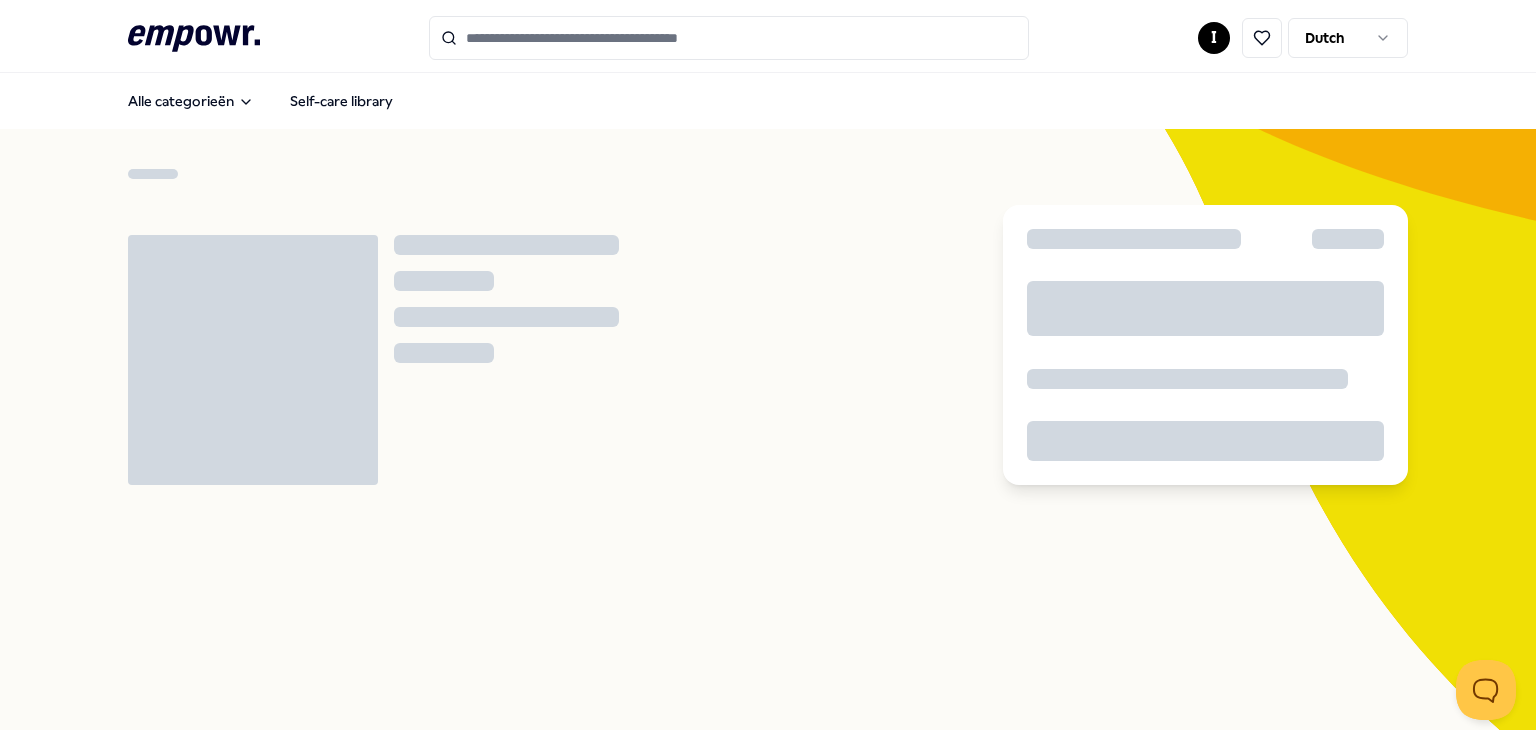 scroll, scrollTop: 0, scrollLeft: 0, axis: both 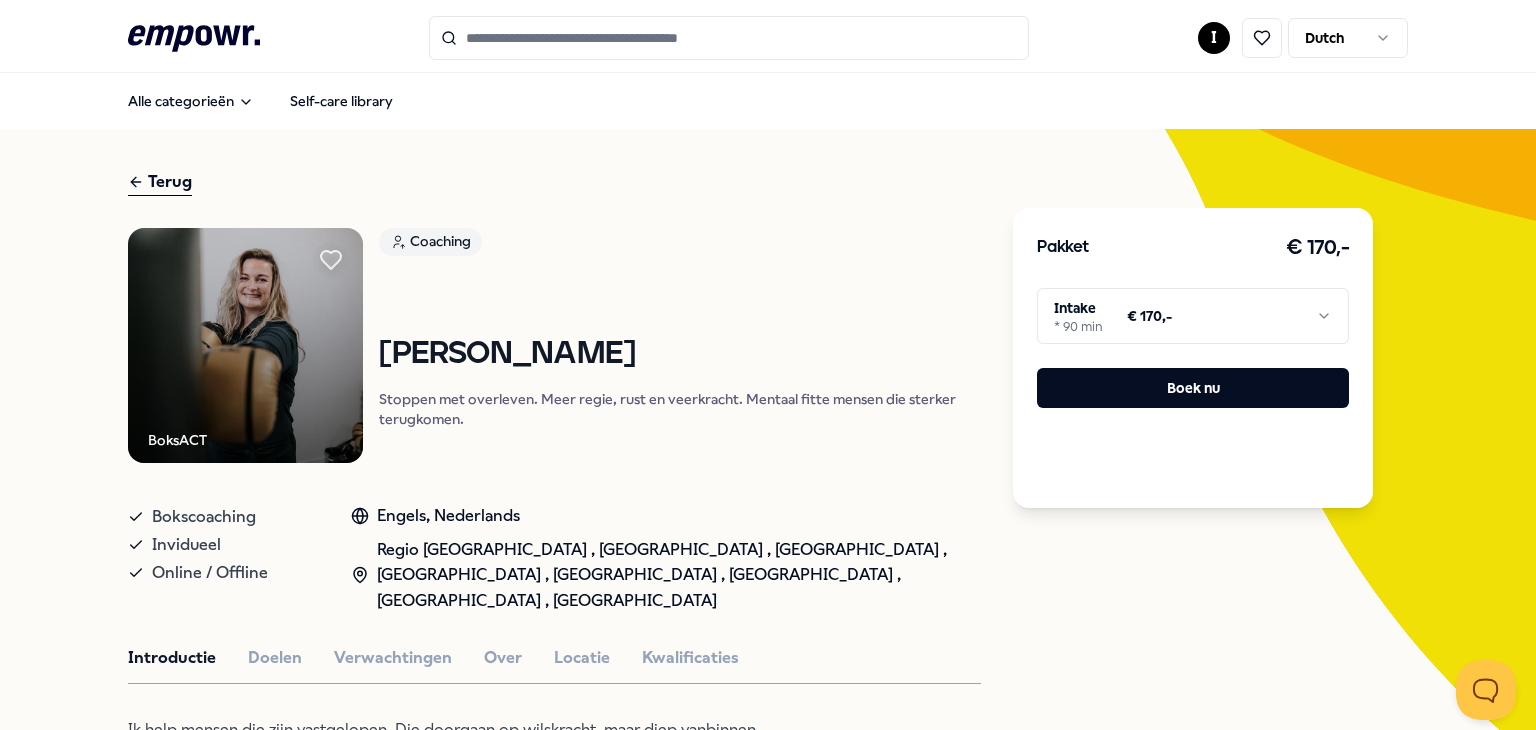 click on ".empowr-logo_svg__cls-1{fill:#03032f} I Dutch Alle categorieën   Self-care library Terug BoksACT Coaching Sanne Meijer Stoppen met overleven. Meer regie, rust en veerkracht. Mentaal fitte mensen die sterker terugkomen. Bokscoaching Invidueel Online / Offline Engels, Nederlands Regio Amsterdam , Regio Den Haag , Regio Rotterdam , Regio Utrecht , Regio Noord NL , Regio Oost NL , Regio  Zuid  NL , Regio  West  NL  Introductie Doelen Verwachtingen Over Locatie Kwalificaties Ik help mensen die zijn vastgelopen. Die doorgaan op wilskracht, maar diep vanbinnen voelen: zo trek ik het niet meer. Met BoksACT breng ik letterlijk beweging in wat vastzit. Geen zweverig gedoe, maar een nuchtere combinatie van ACT, bokscoaching en psychologie. Ik kijk niet weg, stel rake vragen, let op lichaamstaal en help je weer in contact te komen met jezelf. Zodat je leert omgaan met stress, duidelijke keuzes maakt en krachtig verder kunt. Eerlijk, doeltreffend en altijd met volle aandacht. Beoordelingen Marieke, Alkmaar, 34 jaar" at bounding box center [768, 365] 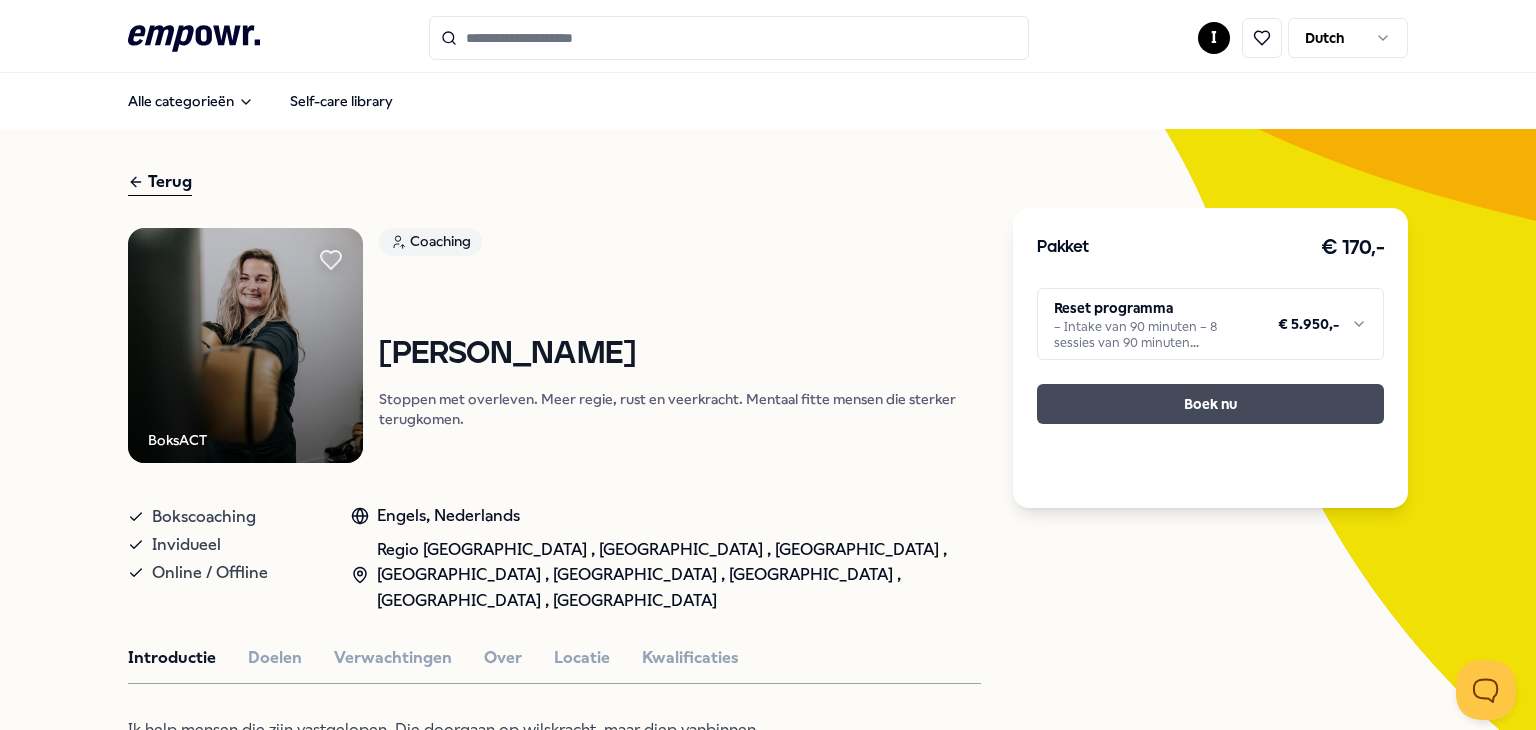 click on "Boek nu" at bounding box center [1210, 404] 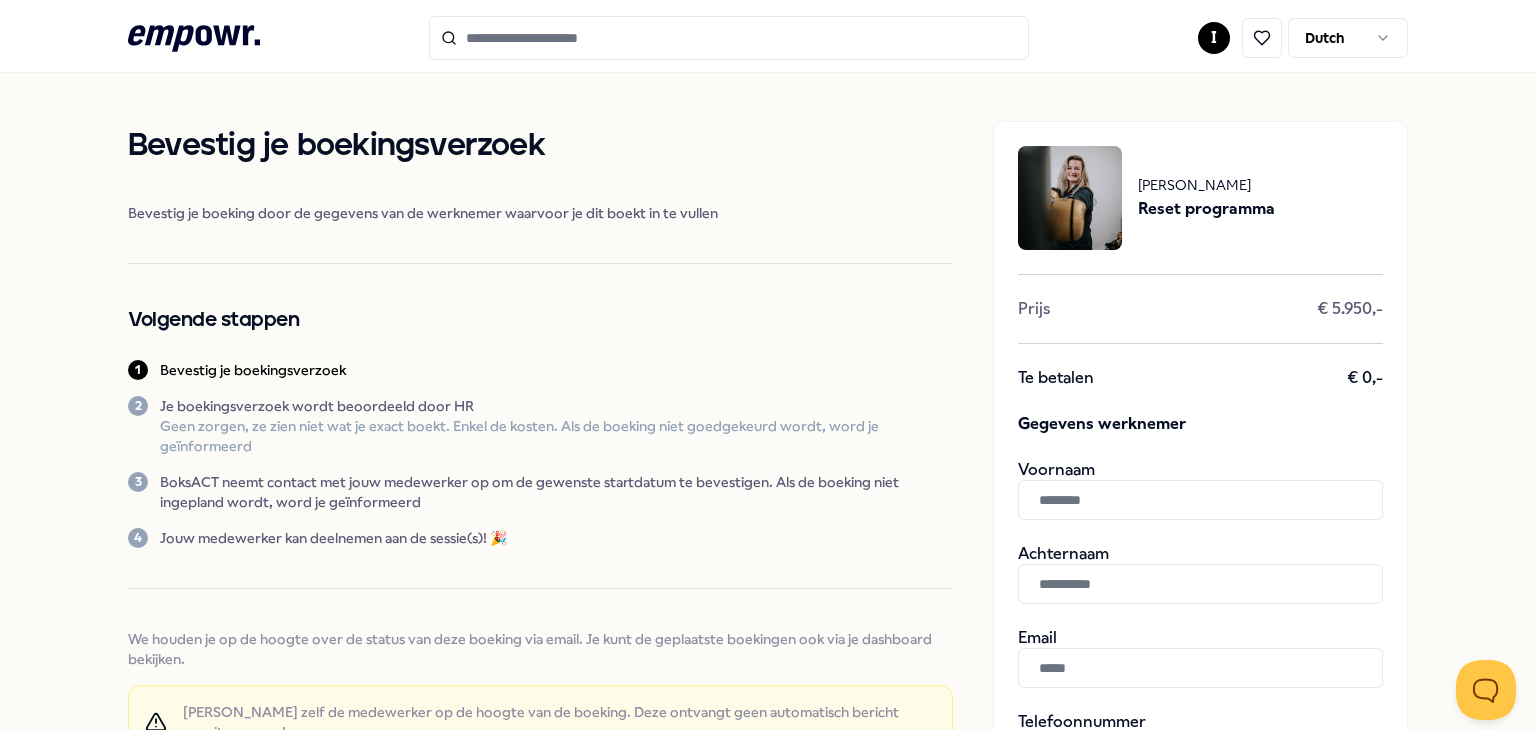 click at bounding box center [1200, 500] 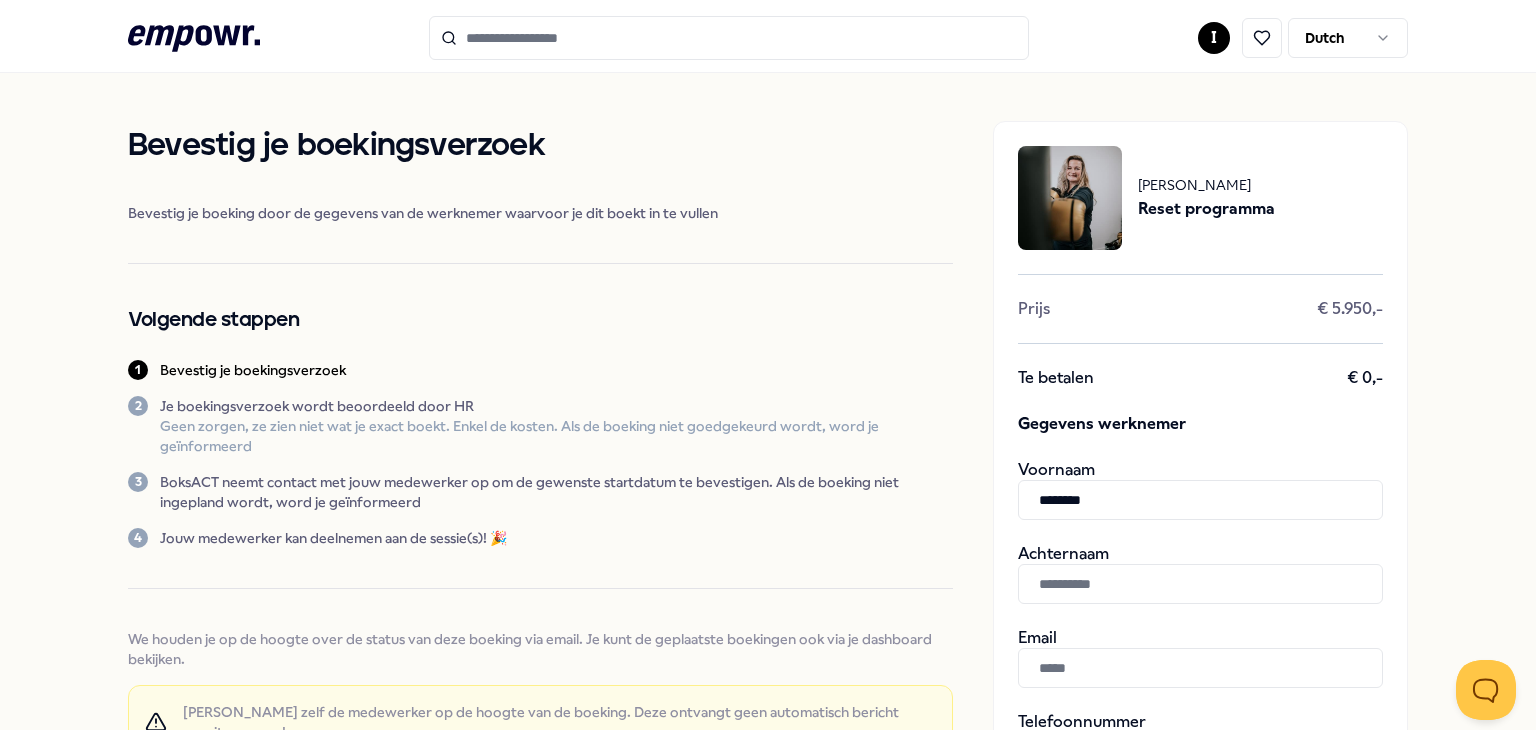 type on "********" 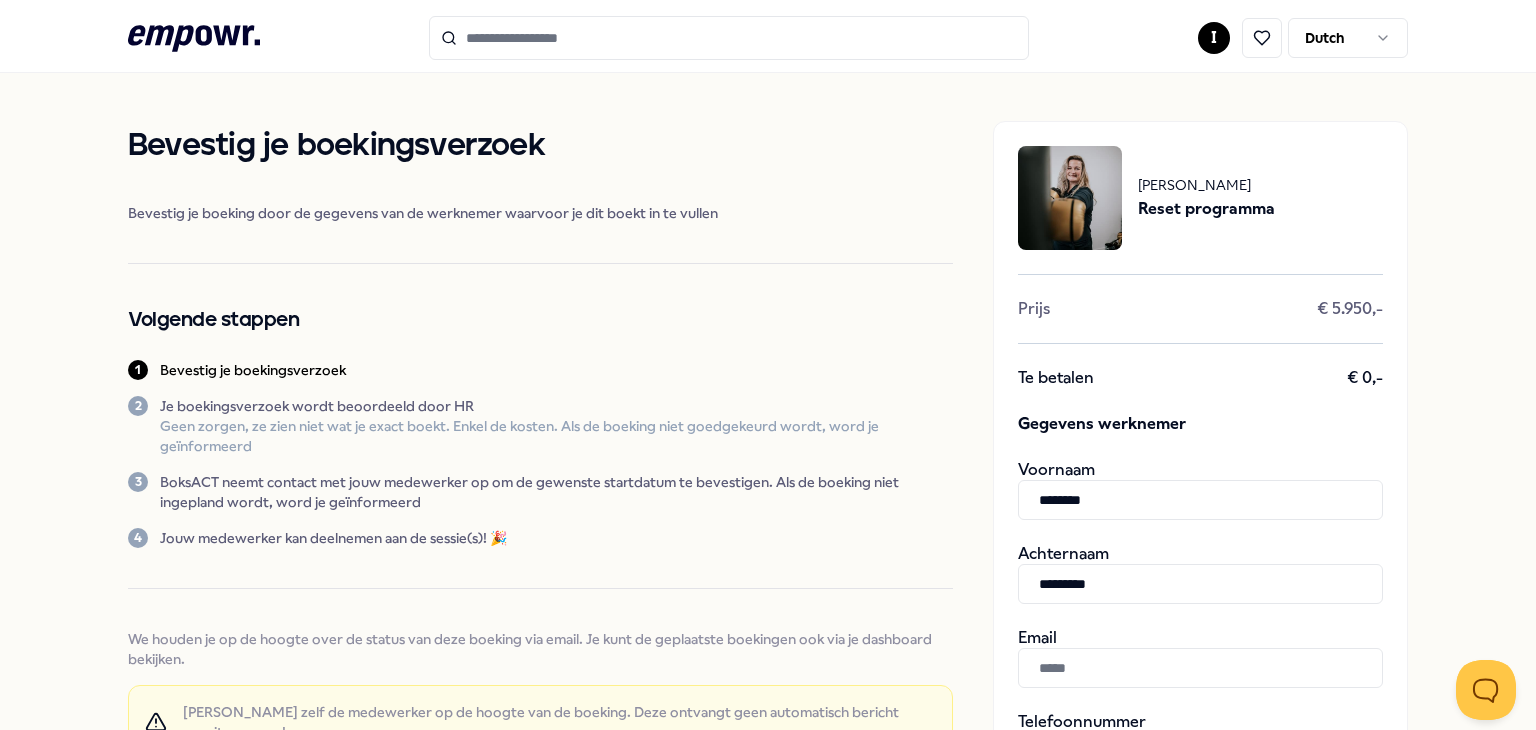 type on "*********" 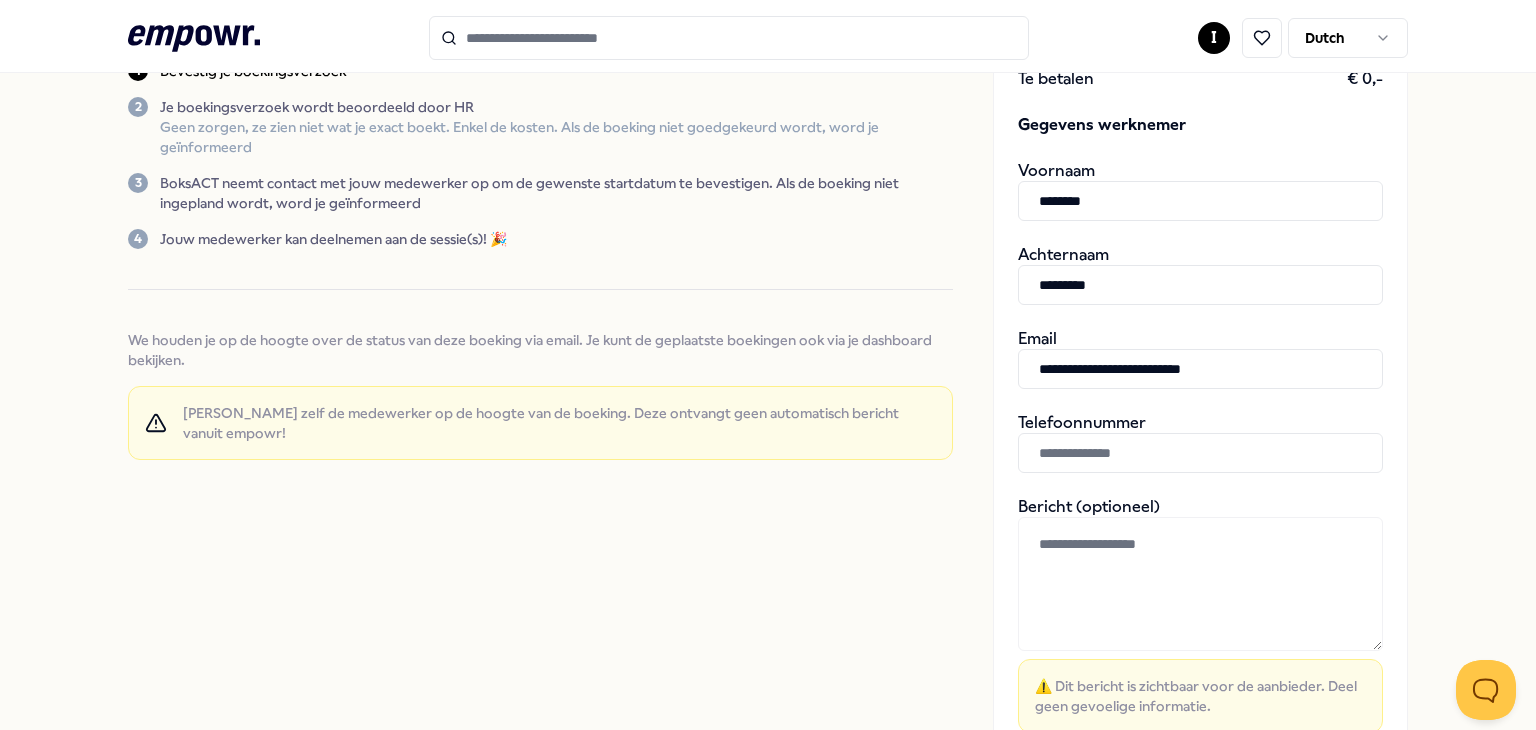 scroll, scrollTop: 300, scrollLeft: 0, axis: vertical 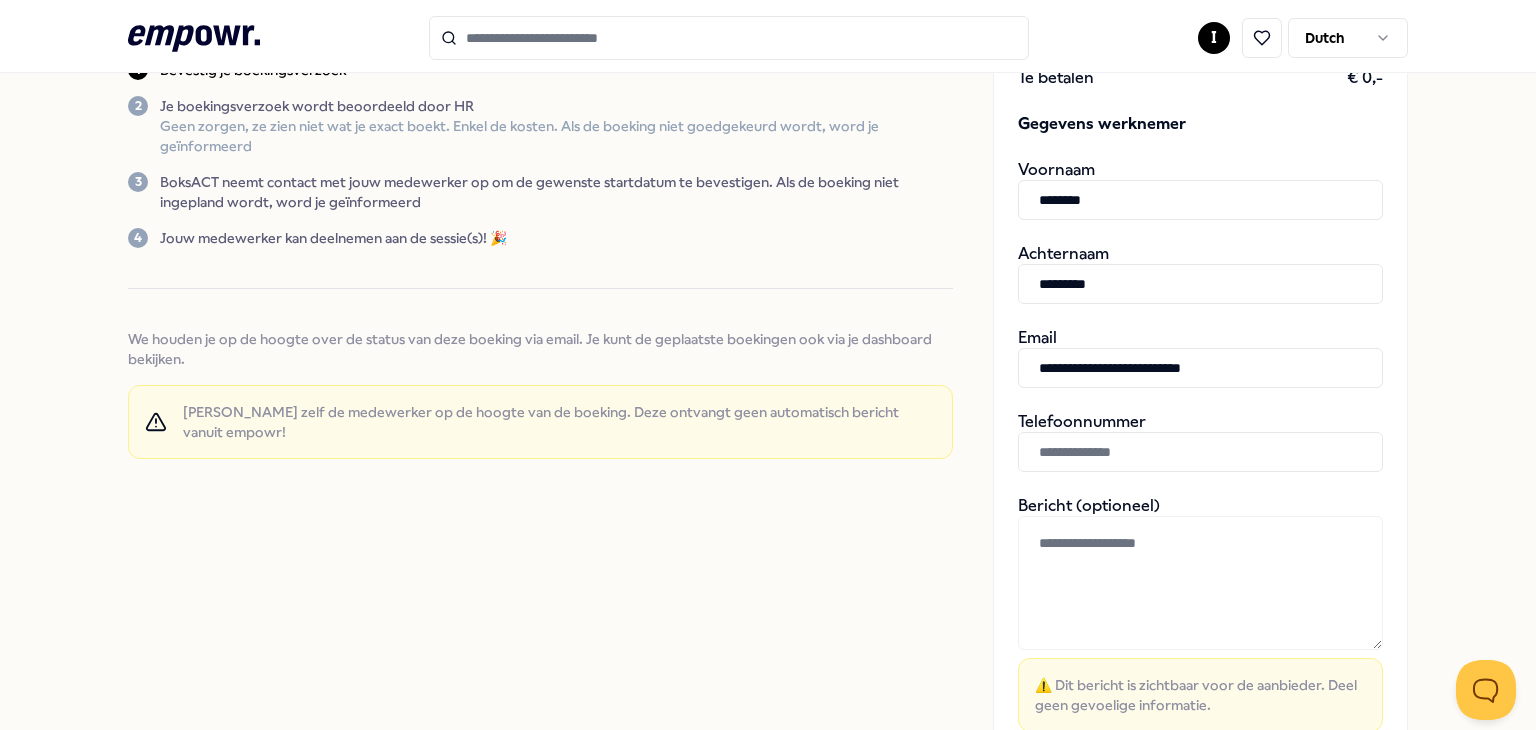 type on "**********" 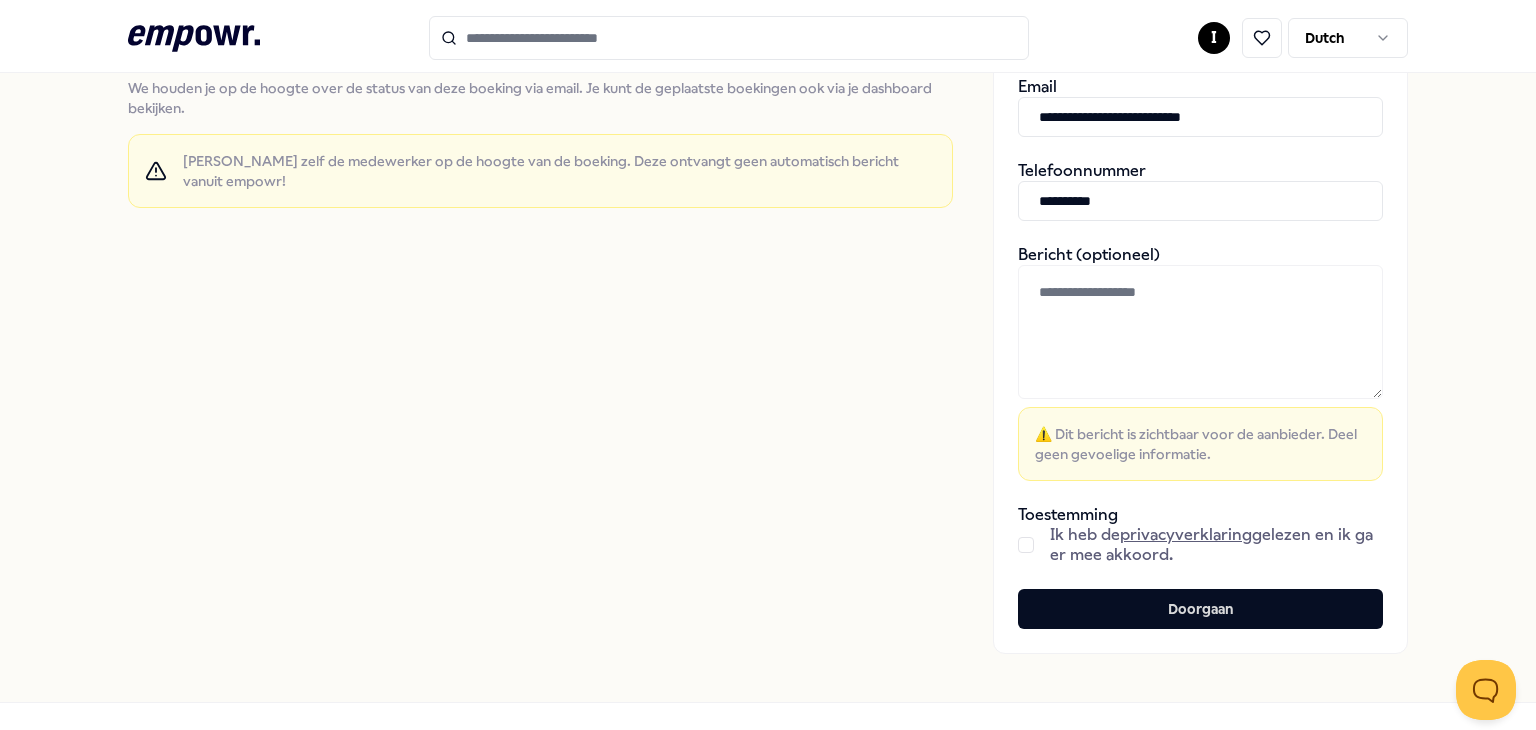 scroll, scrollTop: 600, scrollLeft: 0, axis: vertical 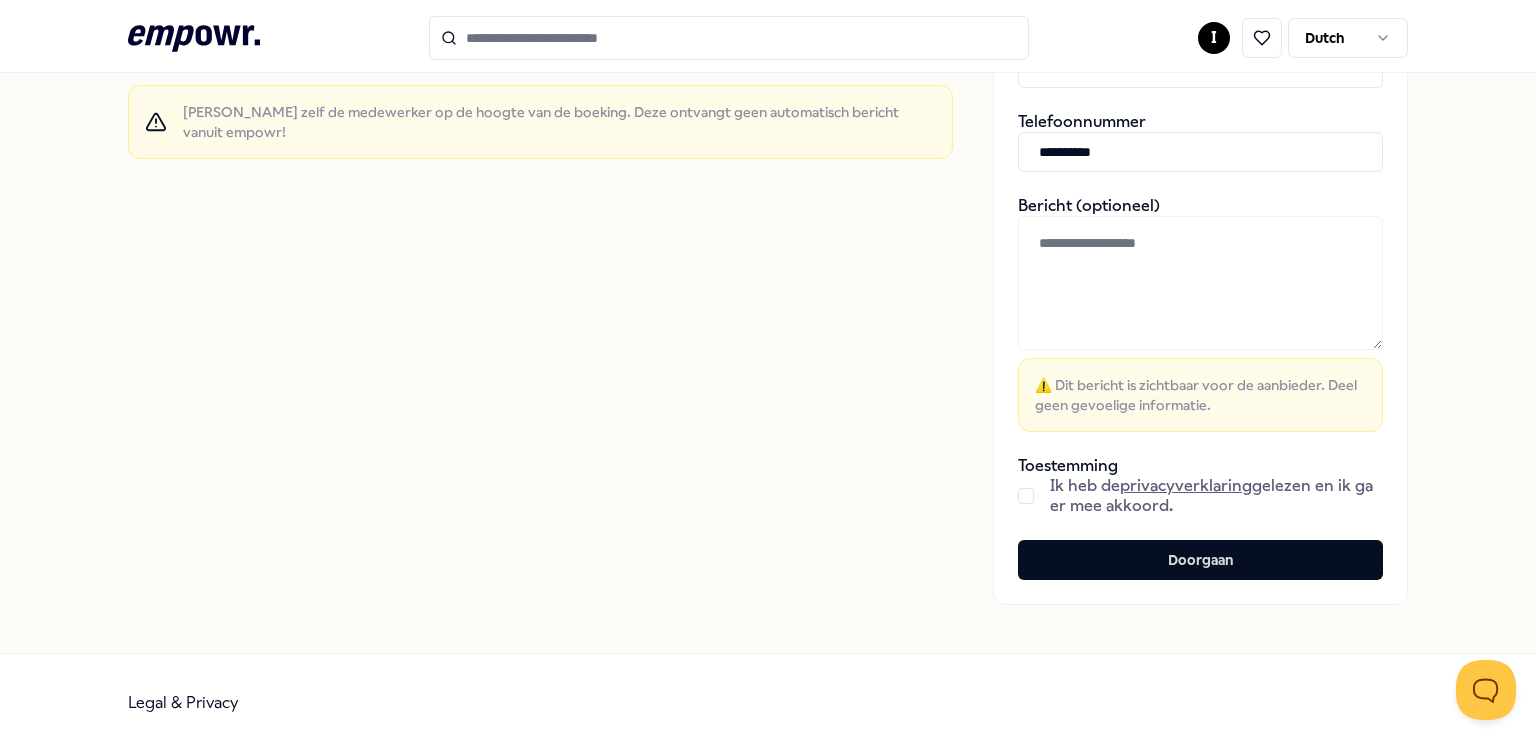 type on "**********" 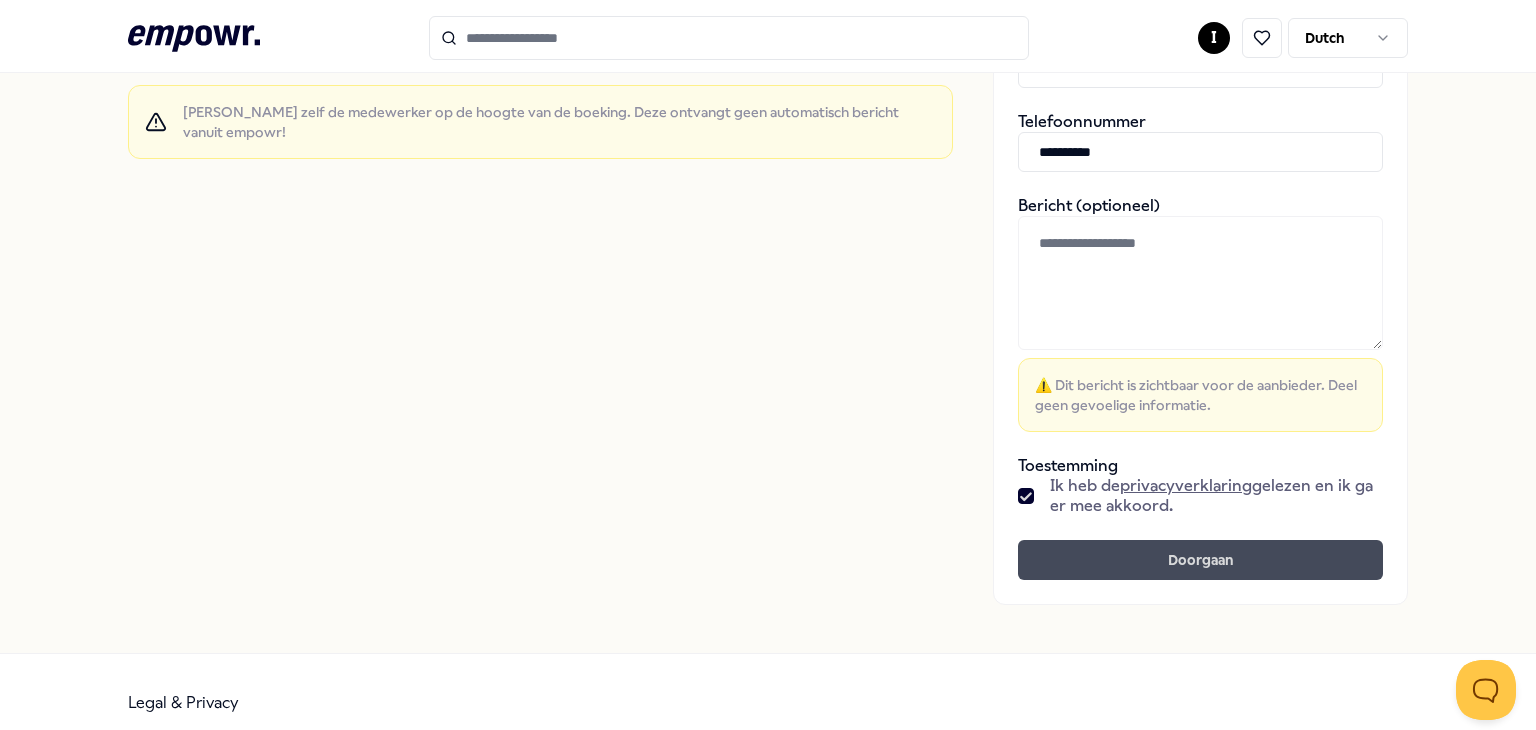 click on "Doorgaan" at bounding box center [1200, 560] 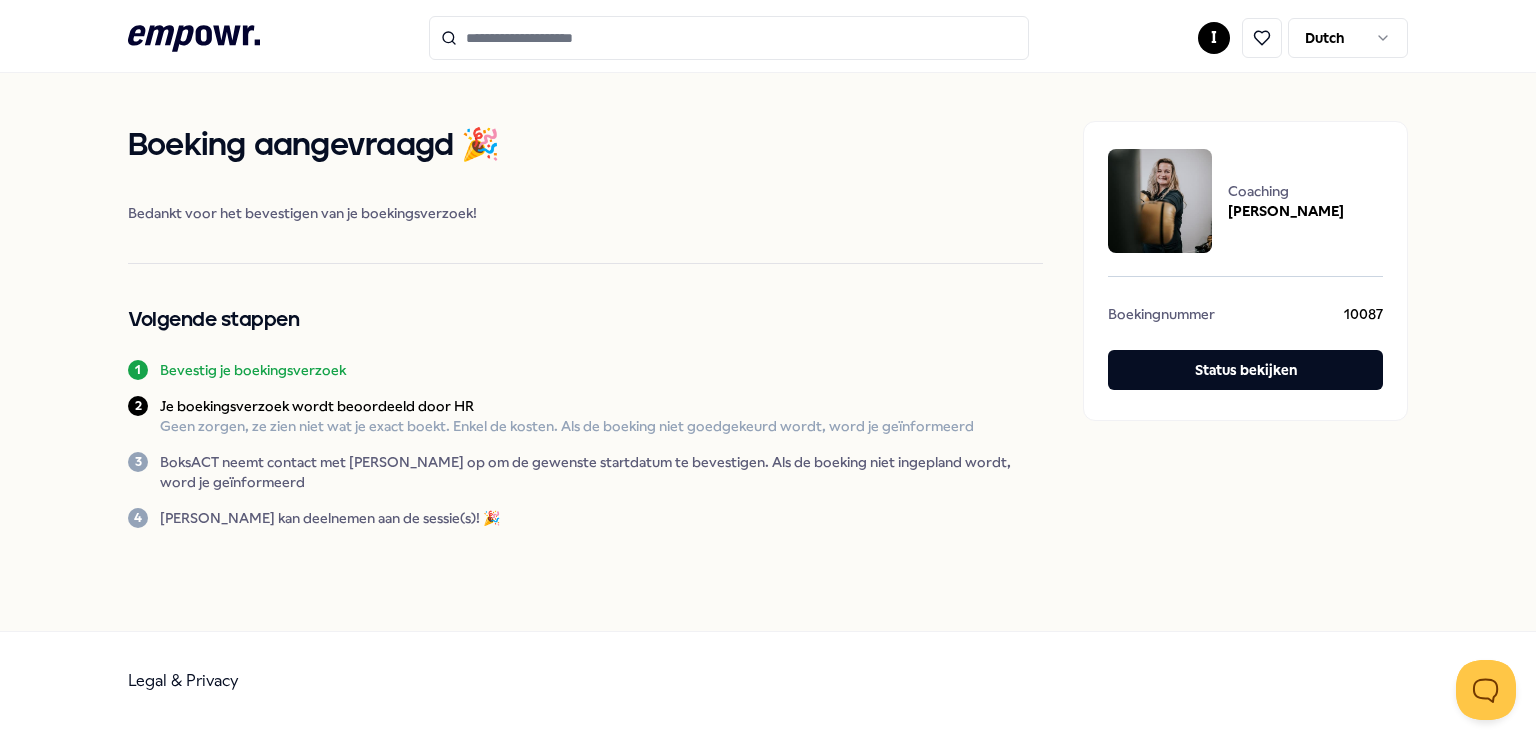 scroll, scrollTop: 0, scrollLeft: 0, axis: both 